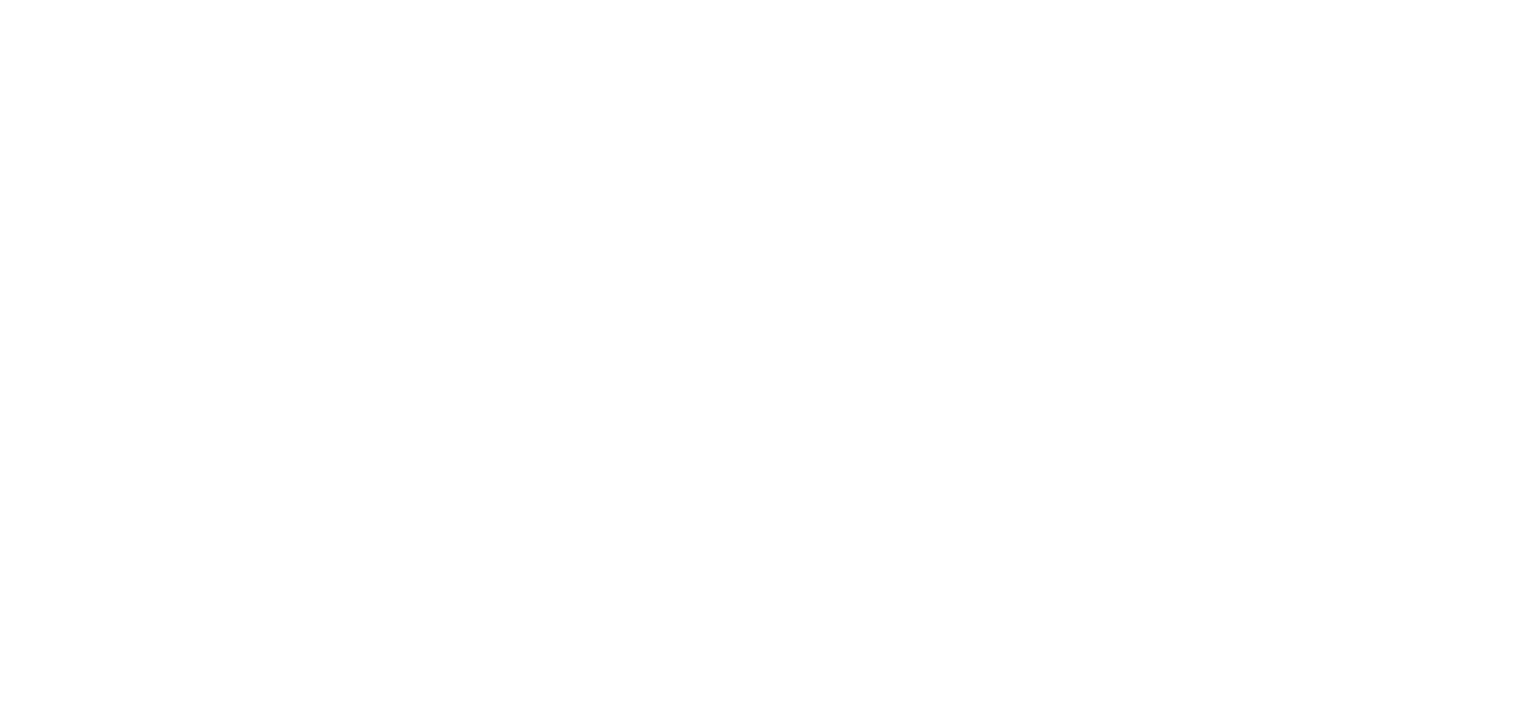 scroll, scrollTop: 0, scrollLeft: 0, axis: both 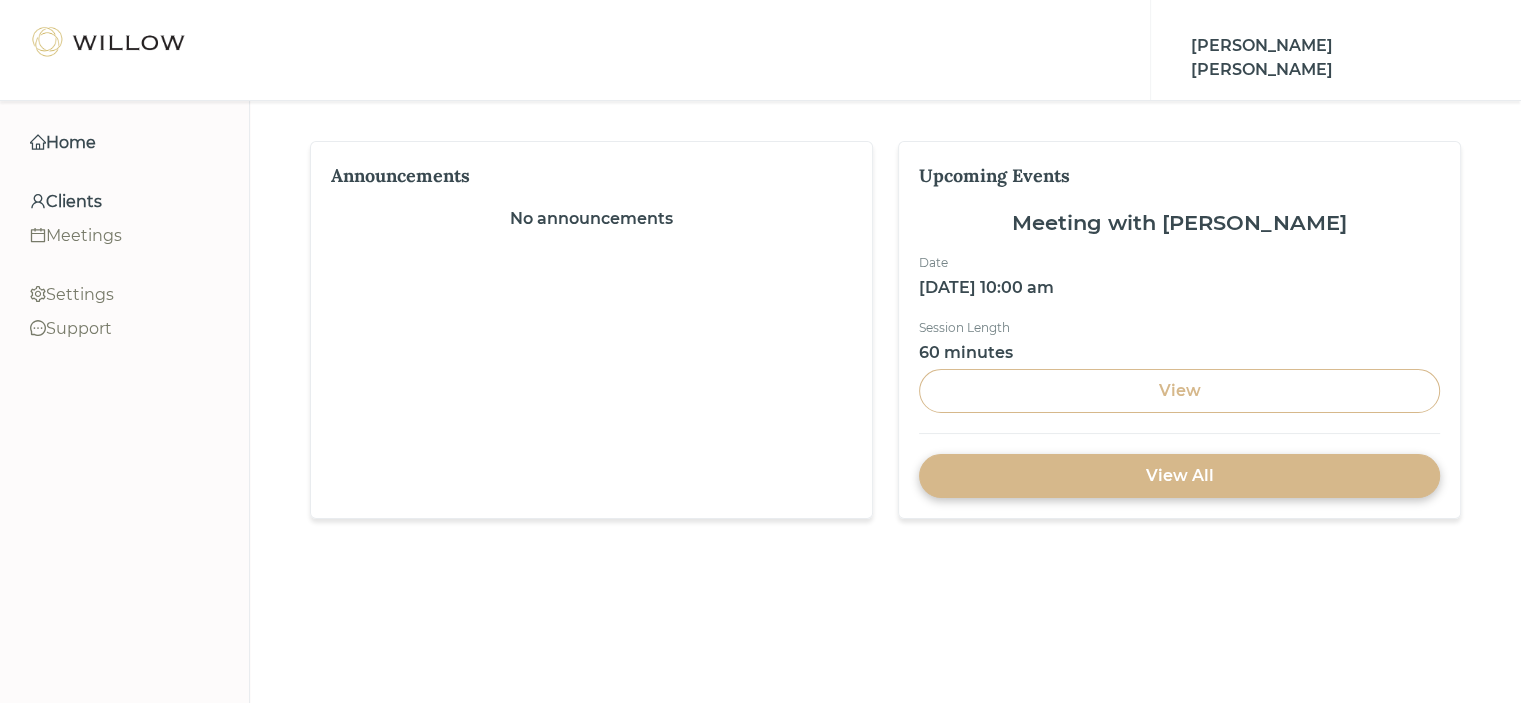 click on "Clients" at bounding box center [124, 202] 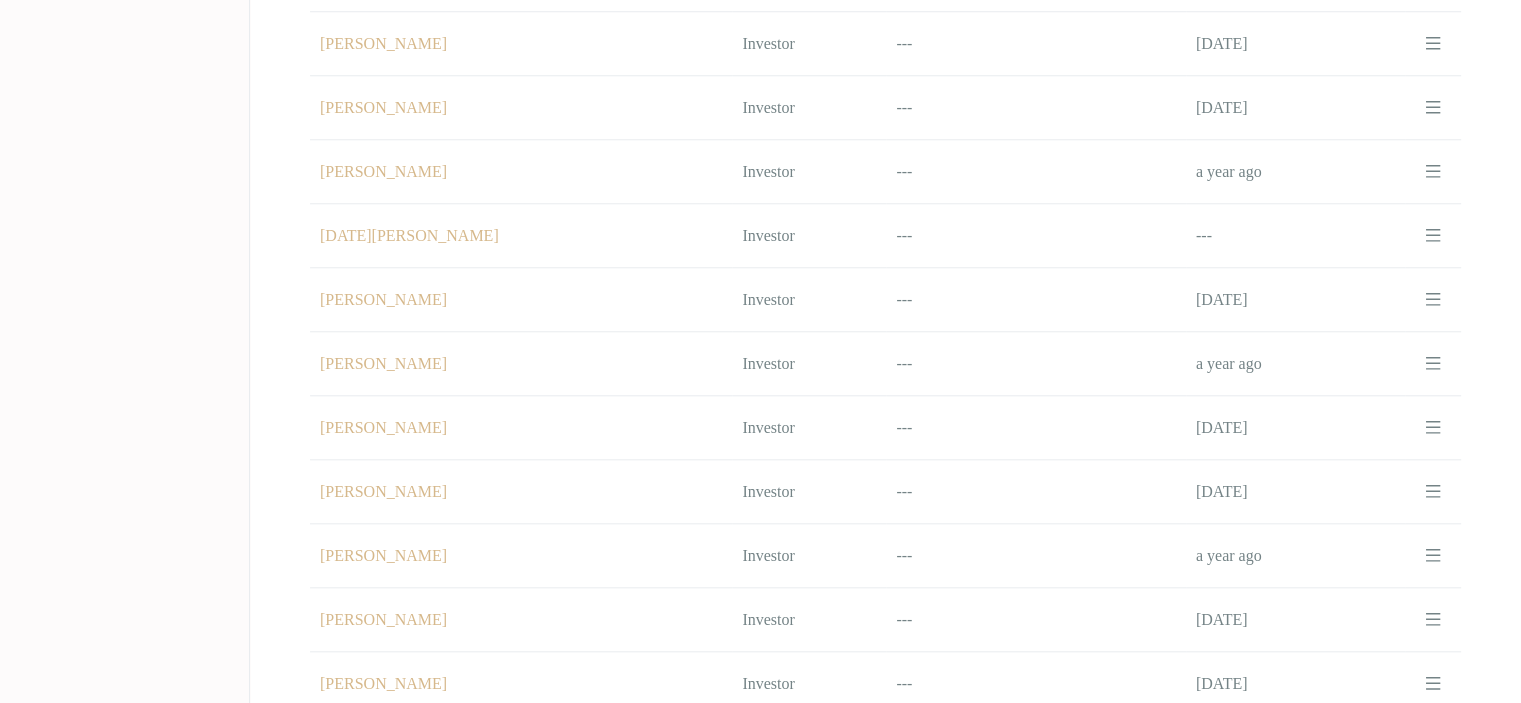 scroll, scrollTop: 1897, scrollLeft: 0, axis: vertical 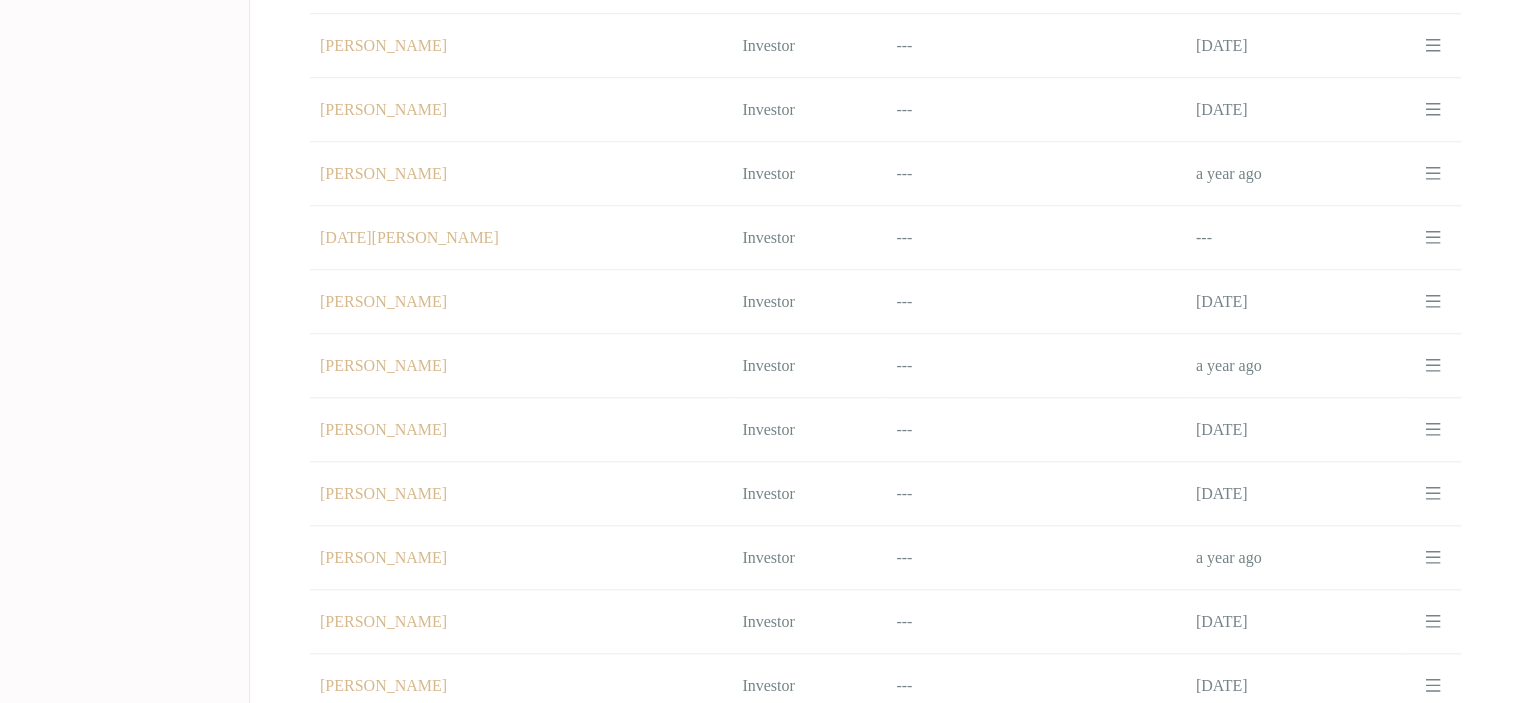 click on "Name [PERSON_NAME]" at bounding box center [521, 302] 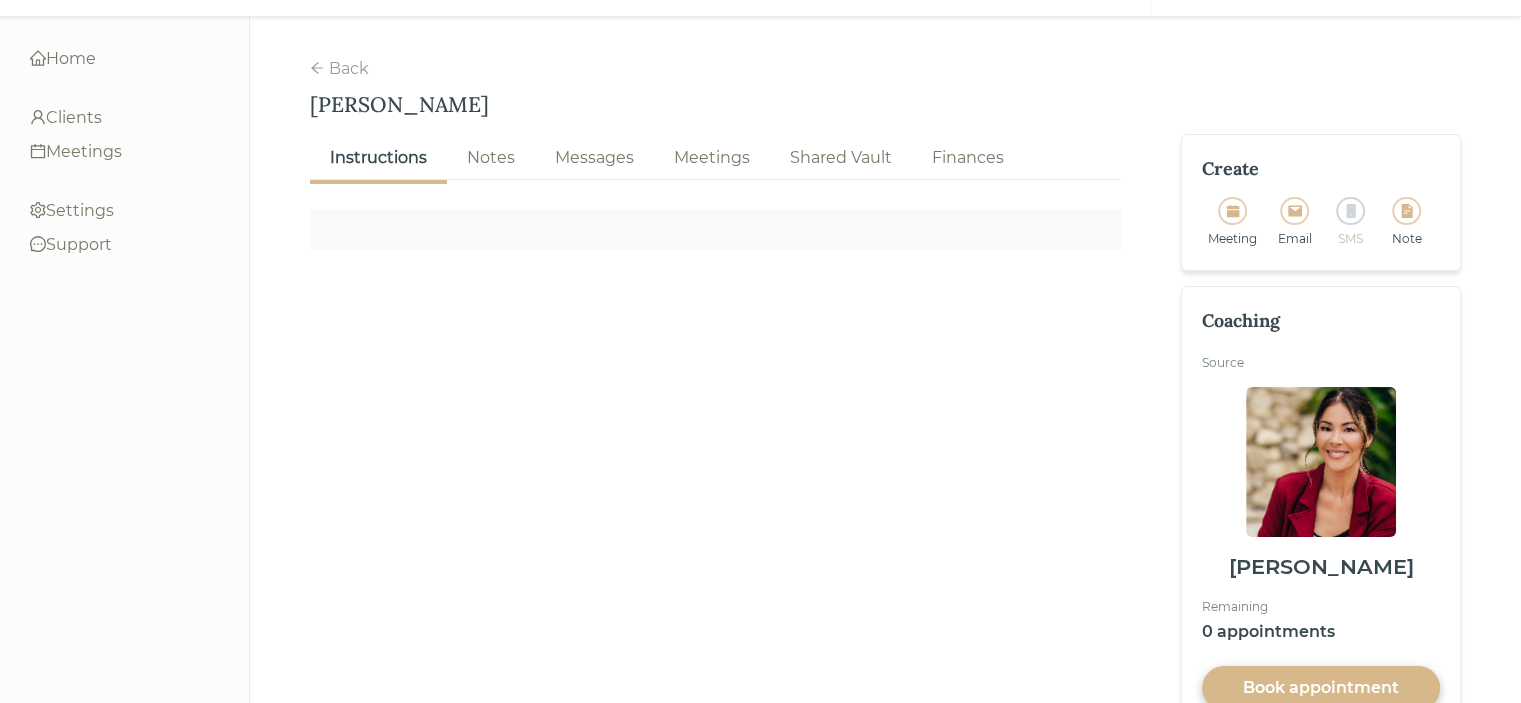 scroll, scrollTop: 109, scrollLeft: 0, axis: vertical 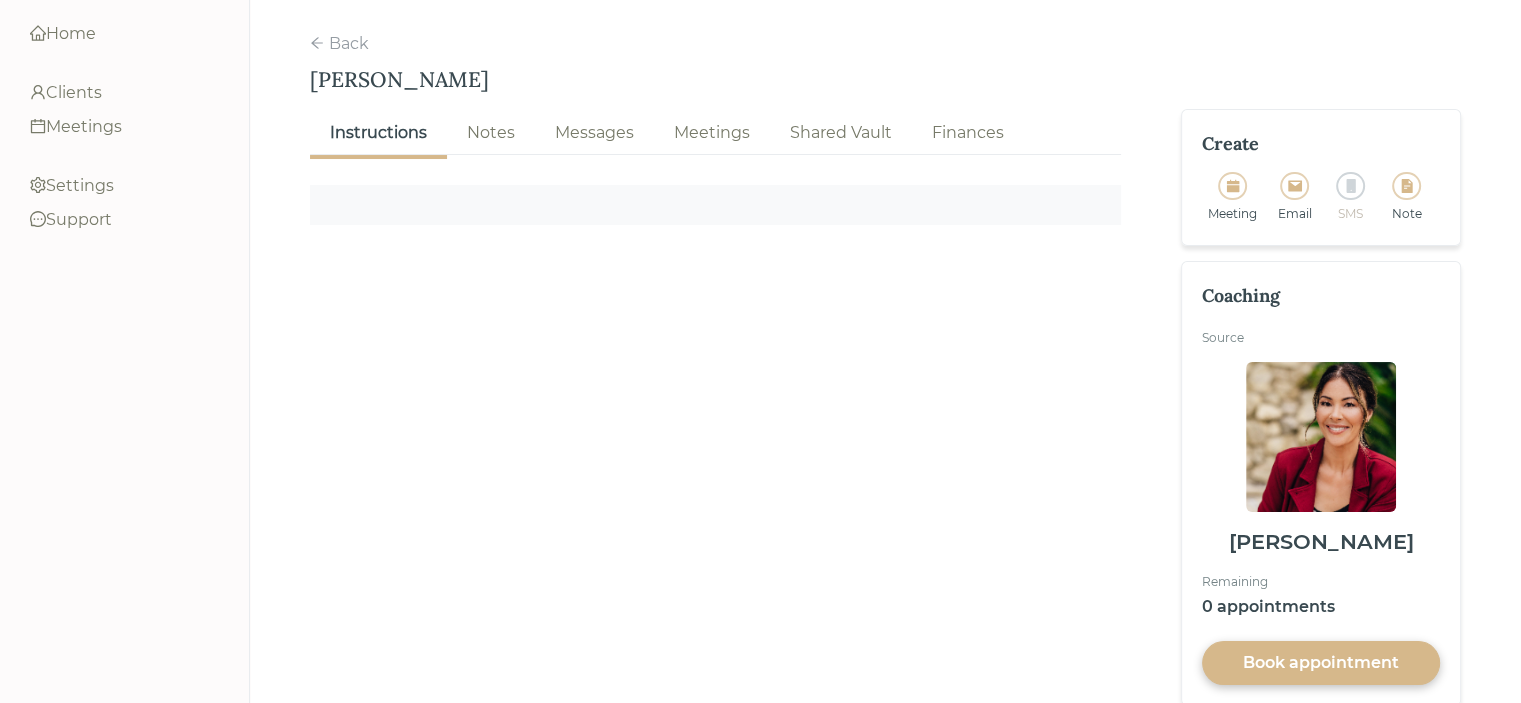 click on "Notes" at bounding box center [491, 133] 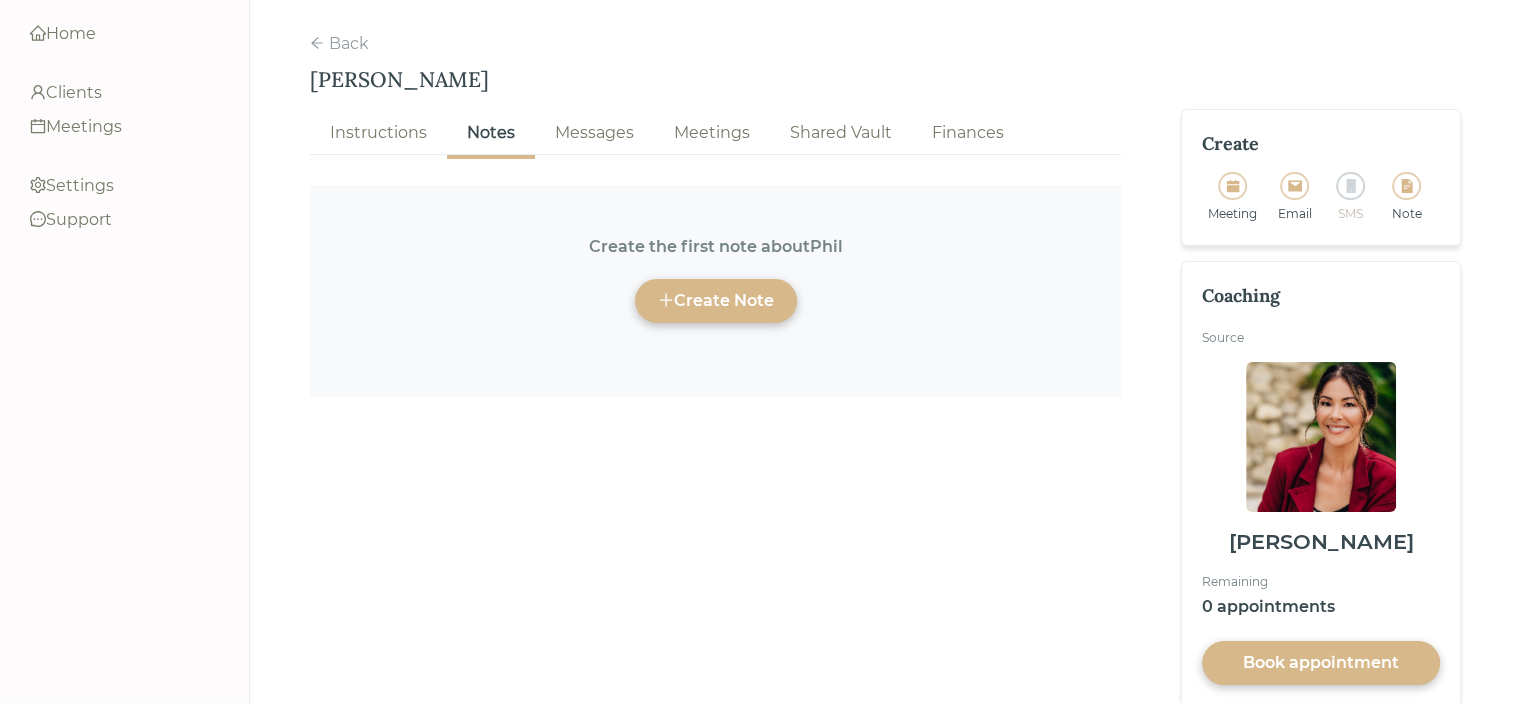 click on "Create Note" at bounding box center [716, 301] 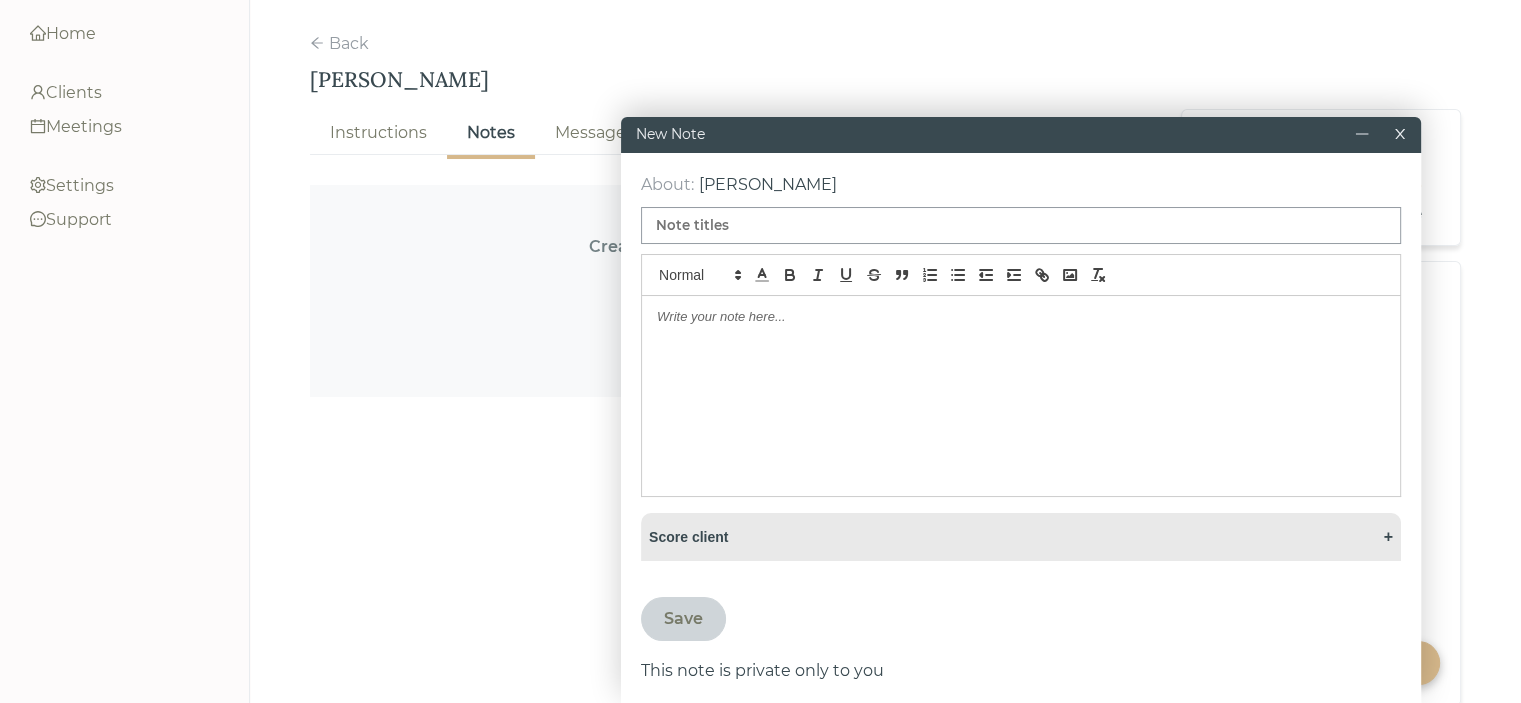 click at bounding box center [1021, 225] 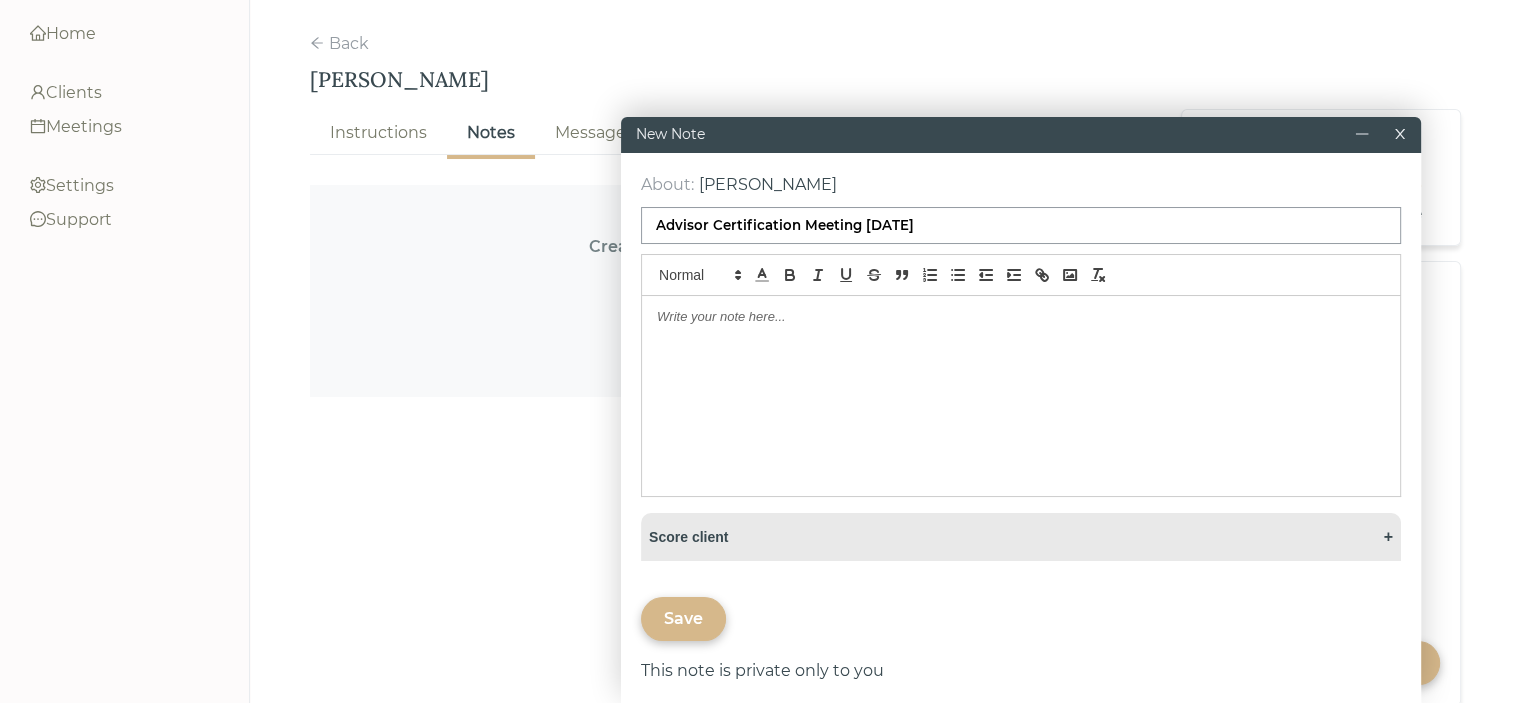 type on "Advisor Certification Meeting [DATE]" 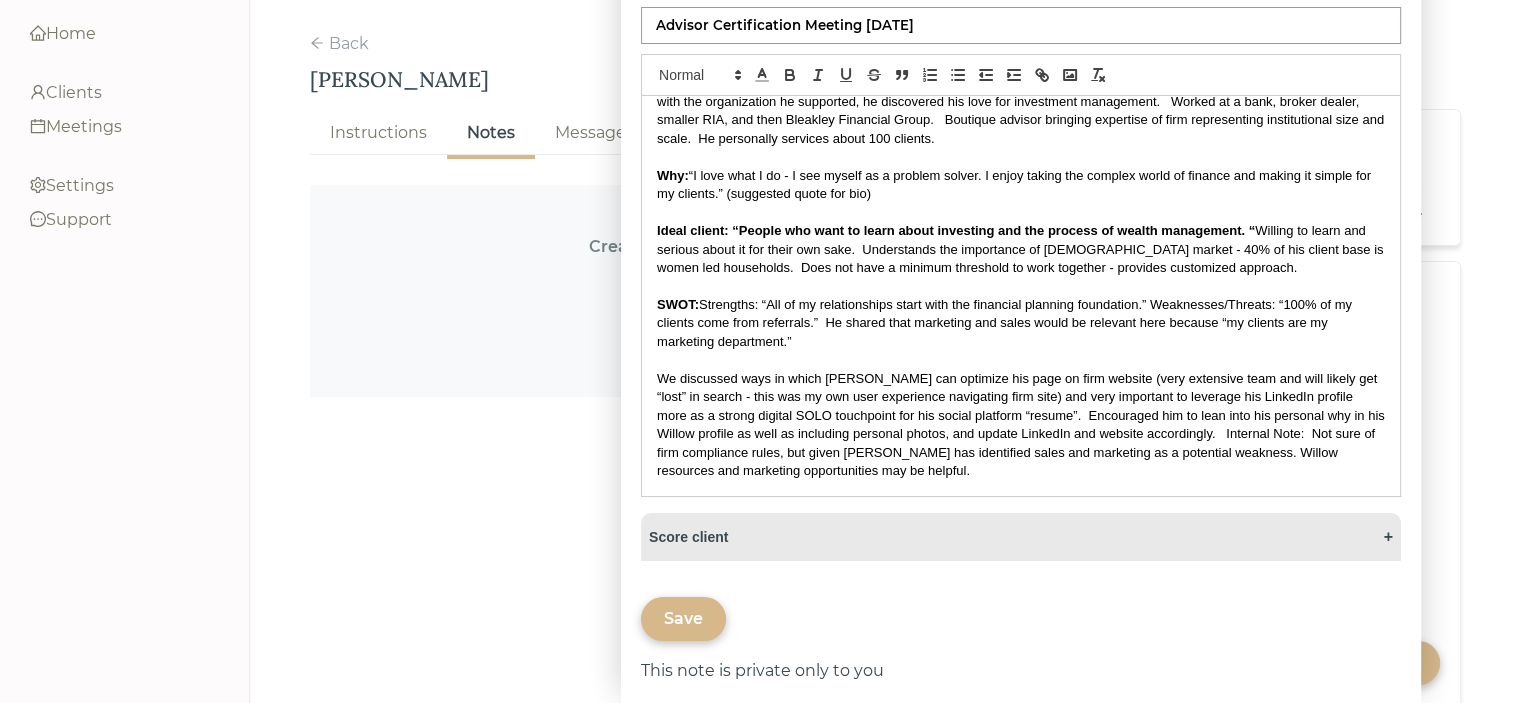 scroll, scrollTop: 0, scrollLeft: 0, axis: both 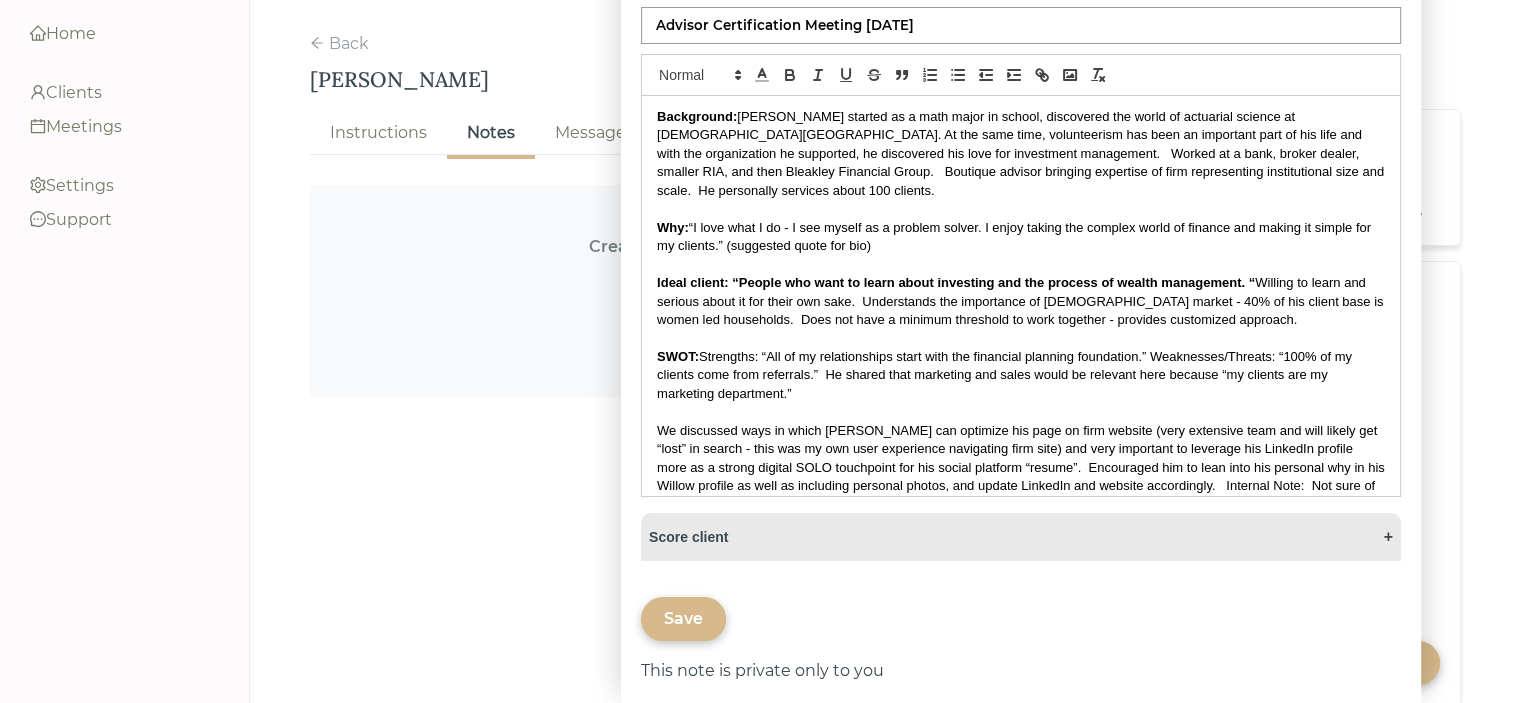 click on "Save" at bounding box center (683, 619) 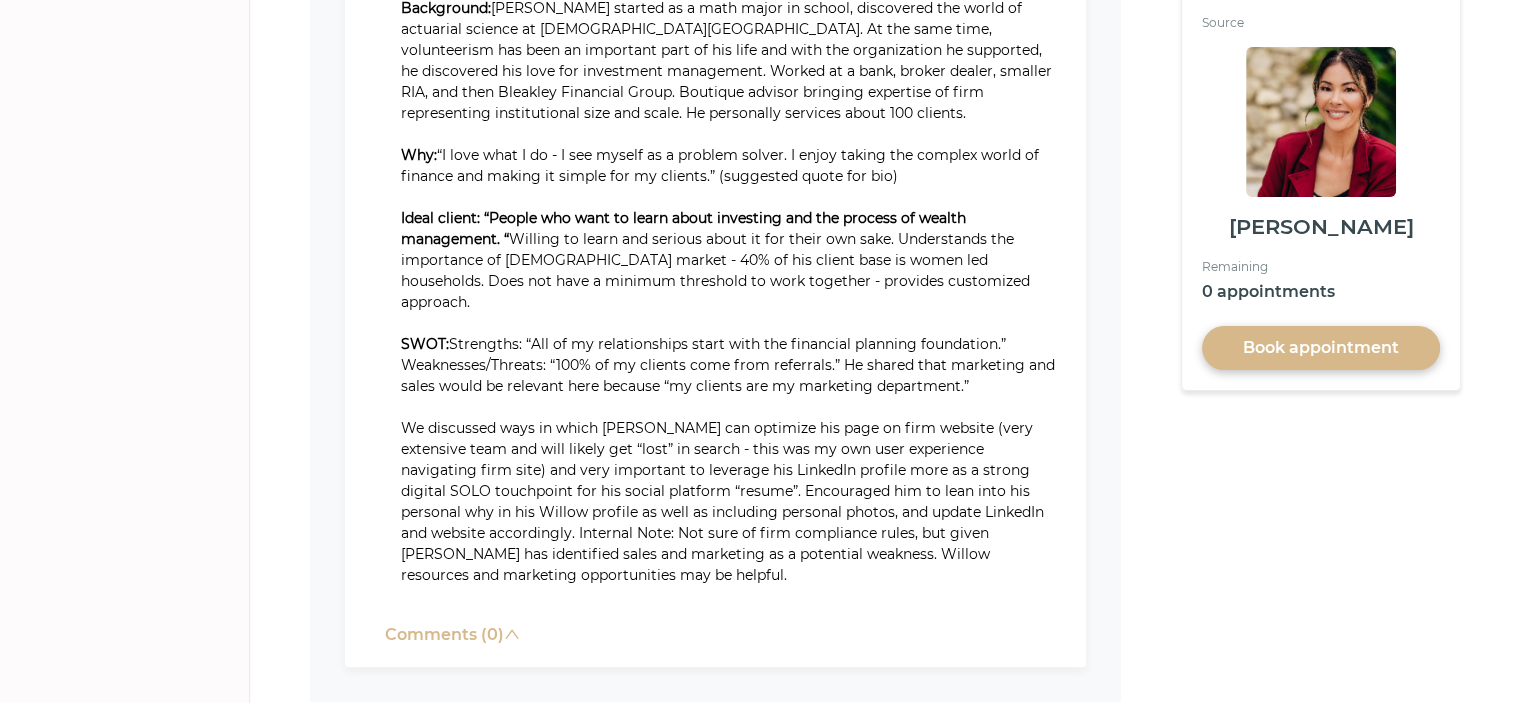 scroll, scrollTop: 0, scrollLeft: 0, axis: both 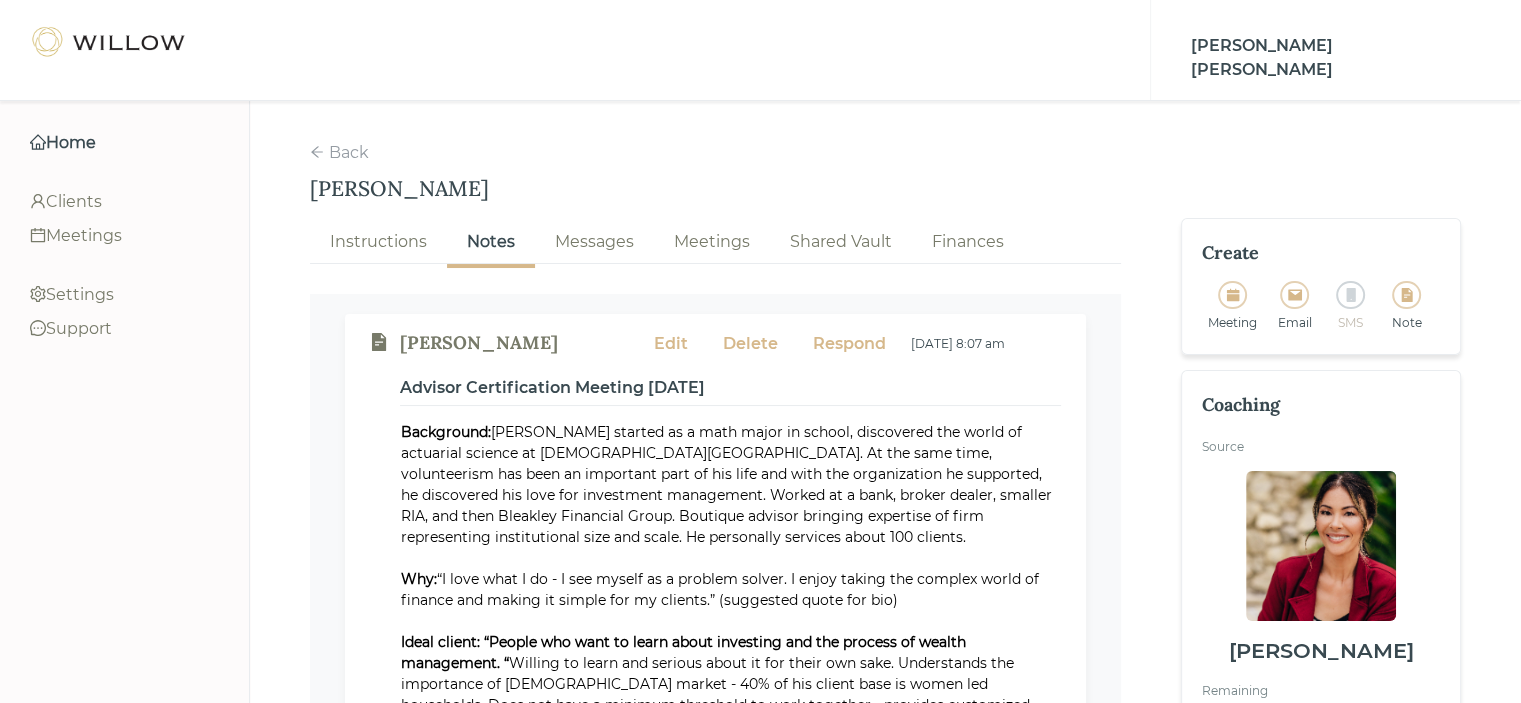 click on "Home" at bounding box center [124, 143] 